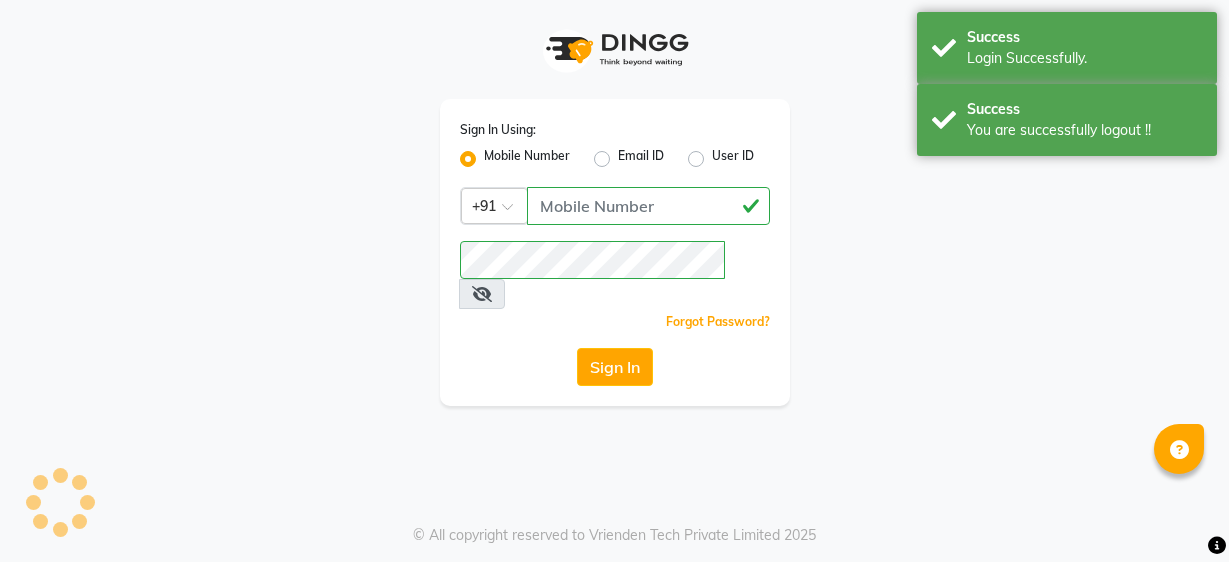 scroll, scrollTop: 0, scrollLeft: 0, axis: both 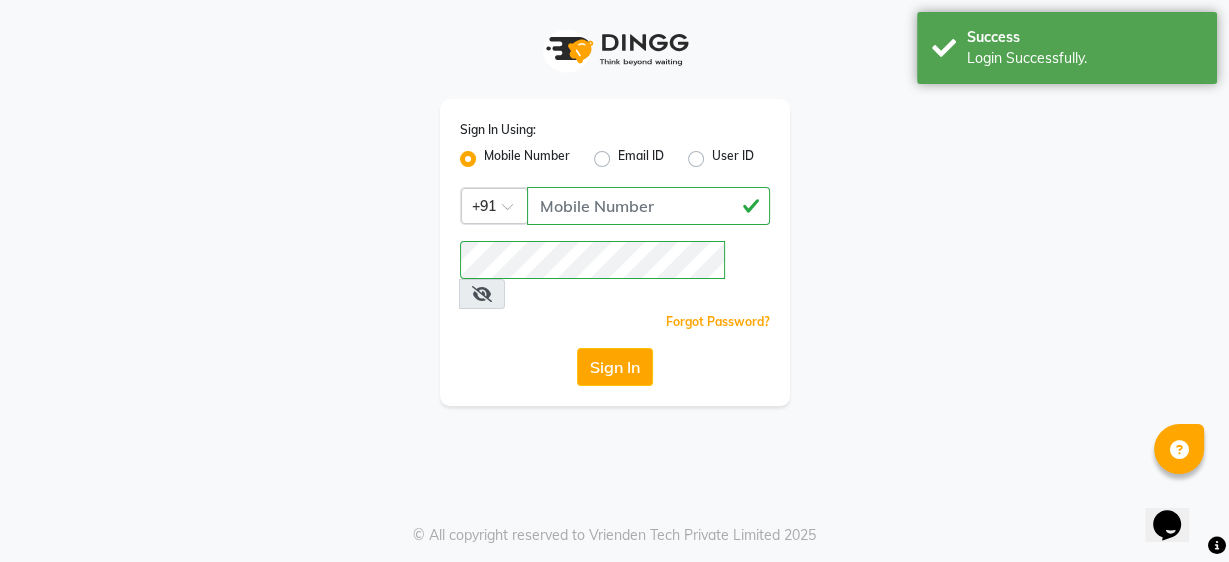 click on "Sign In" 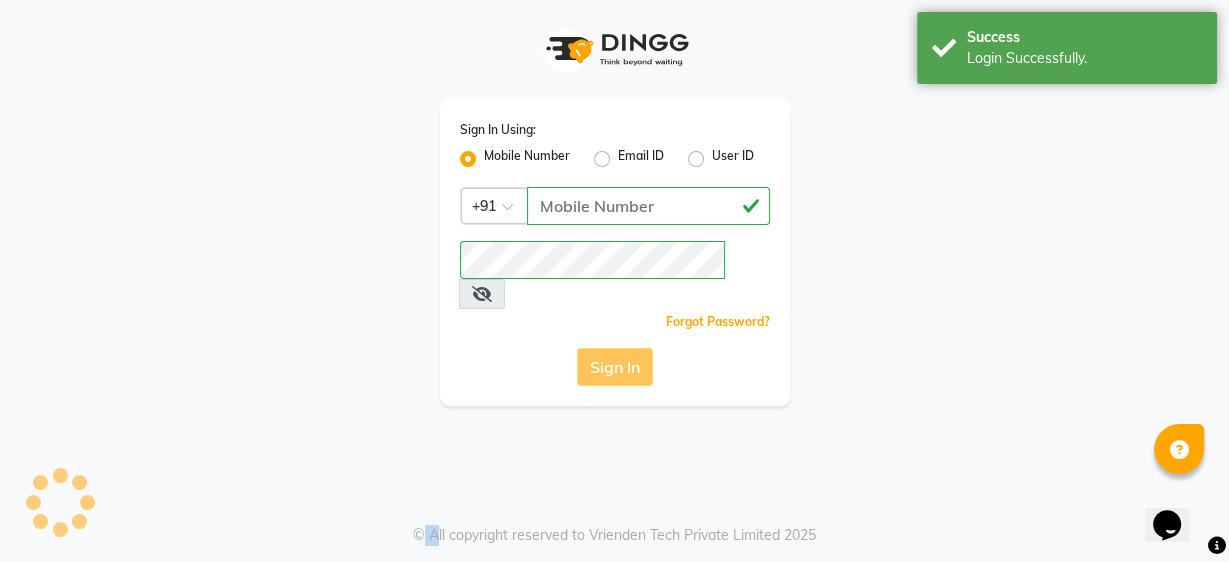 click on "Sign In" 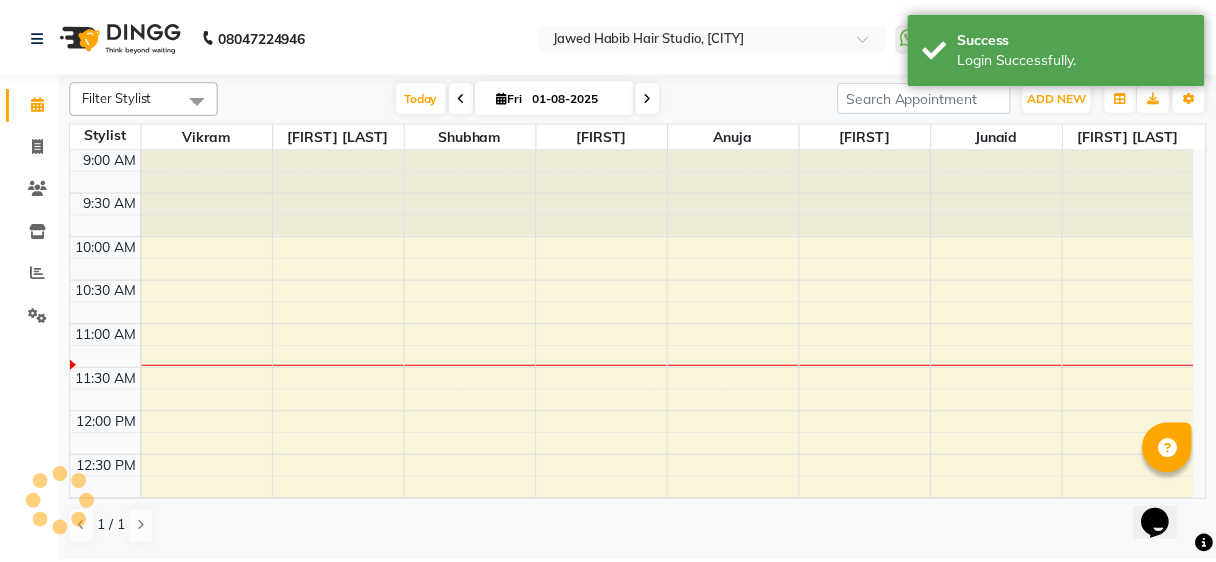 scroll, scrollTop: 0, scrollLeft: 0, axis: both 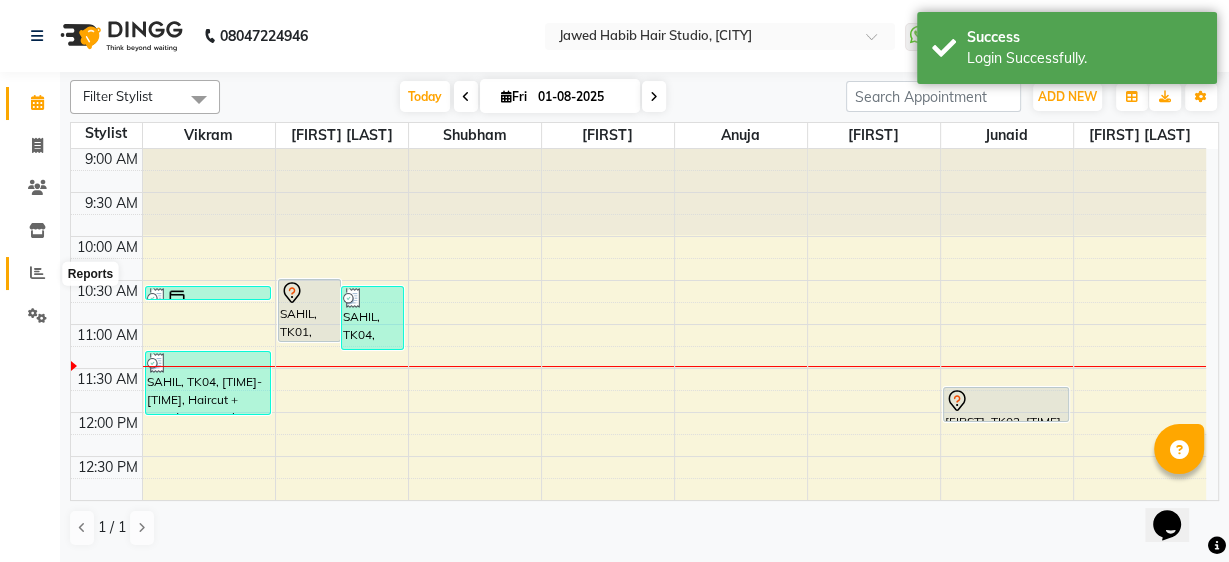 click 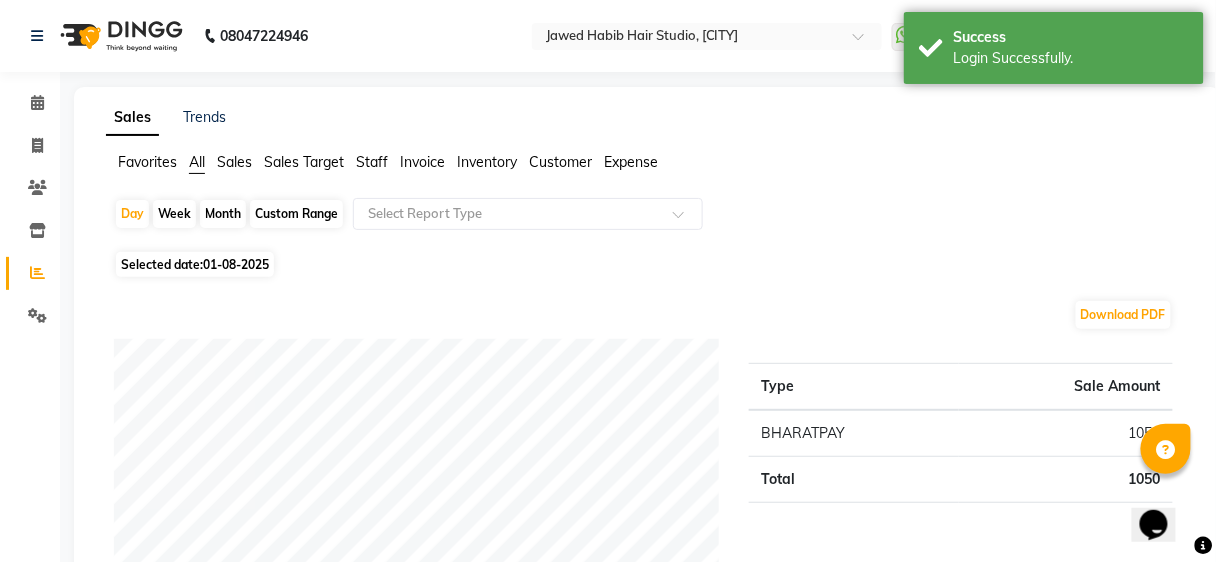click on "Staff" 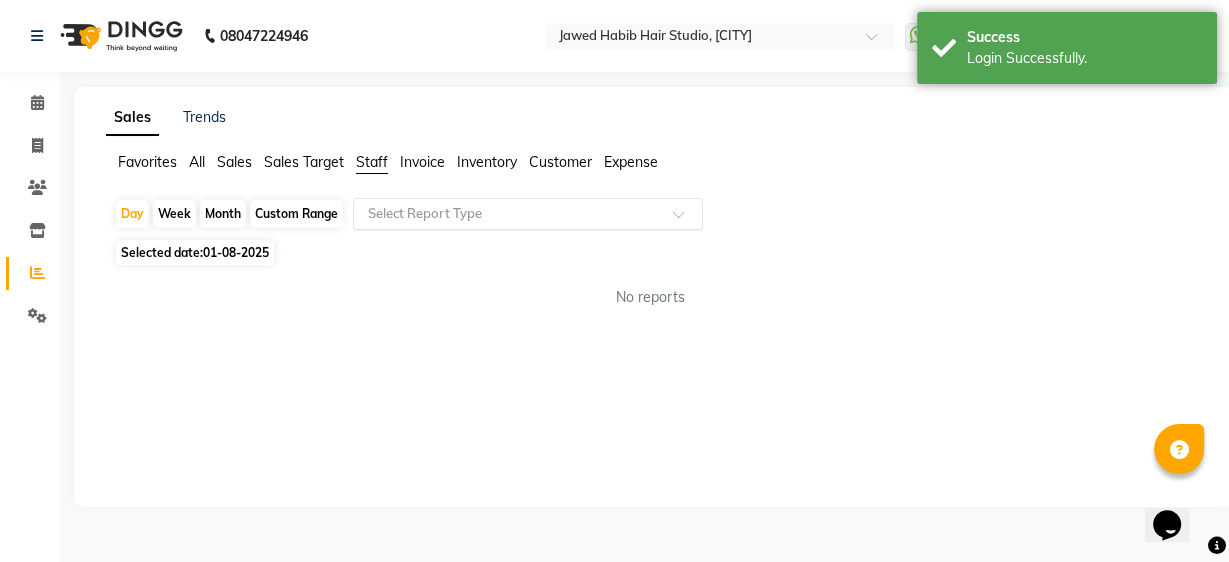 click 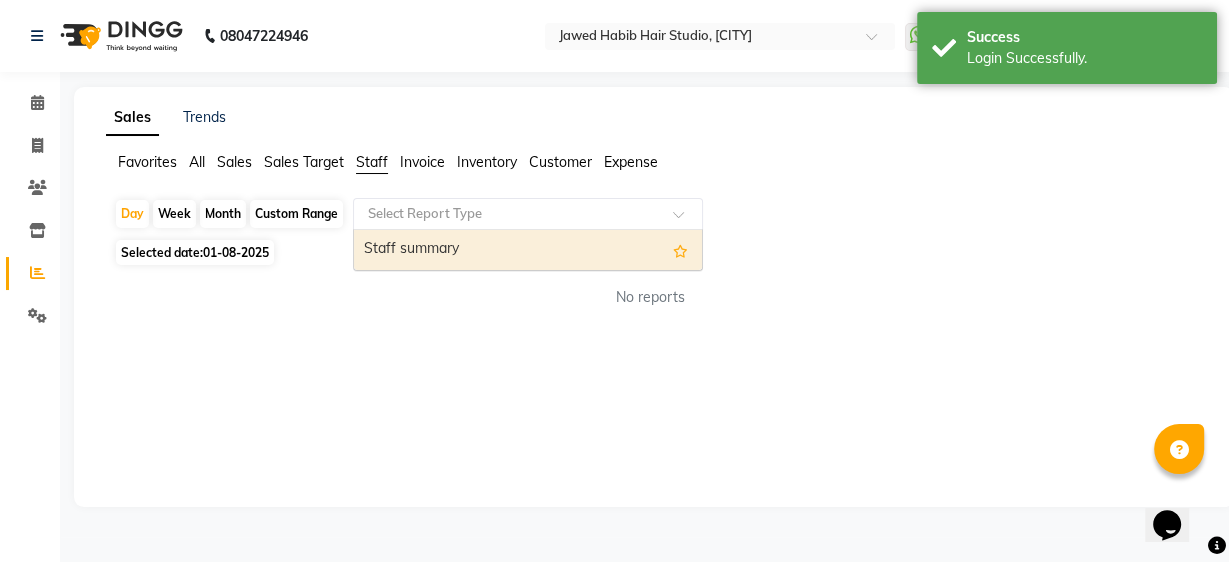click on "Staff summary" at bounding box center [528, 250] 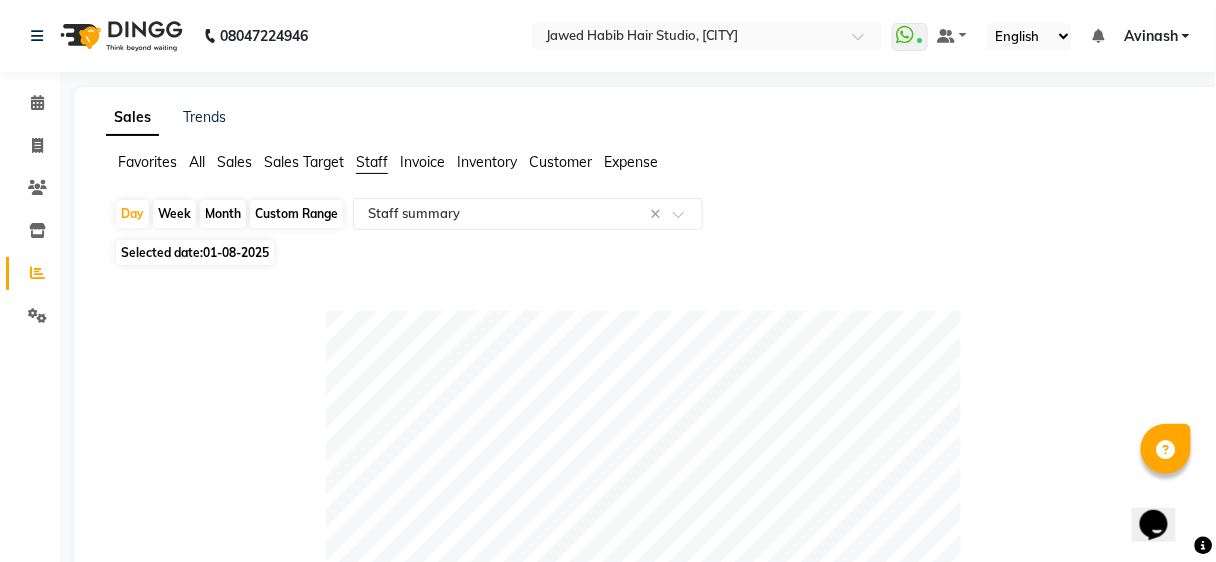click on "Selected date:  01-08-2025" 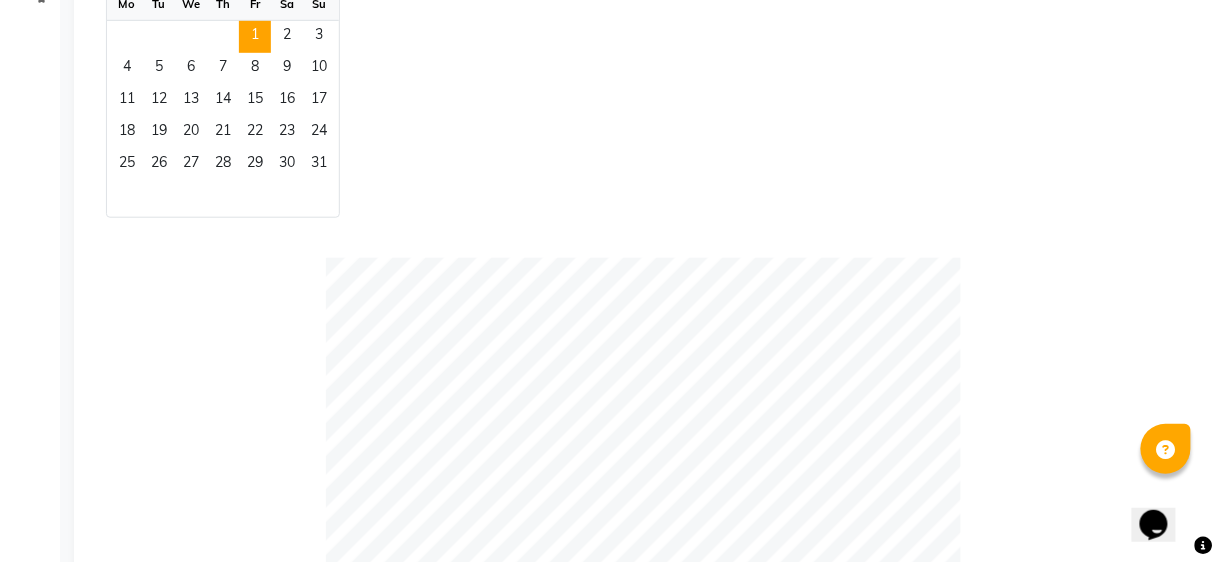 scroll, scrollTop: 160, scrollLeft: 0, axis: vertical 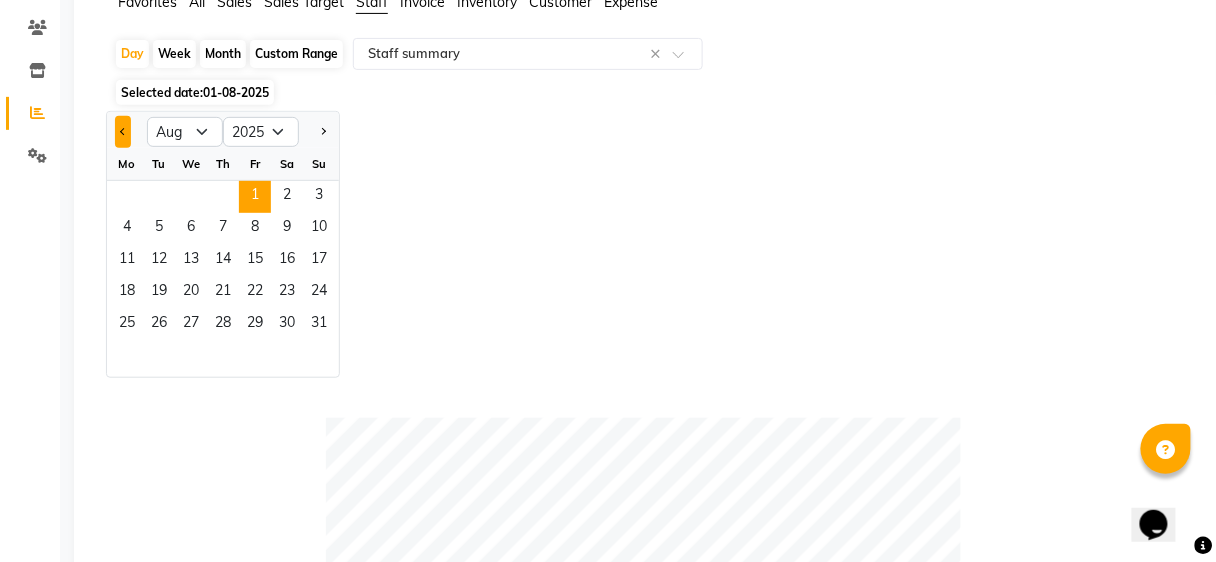 click 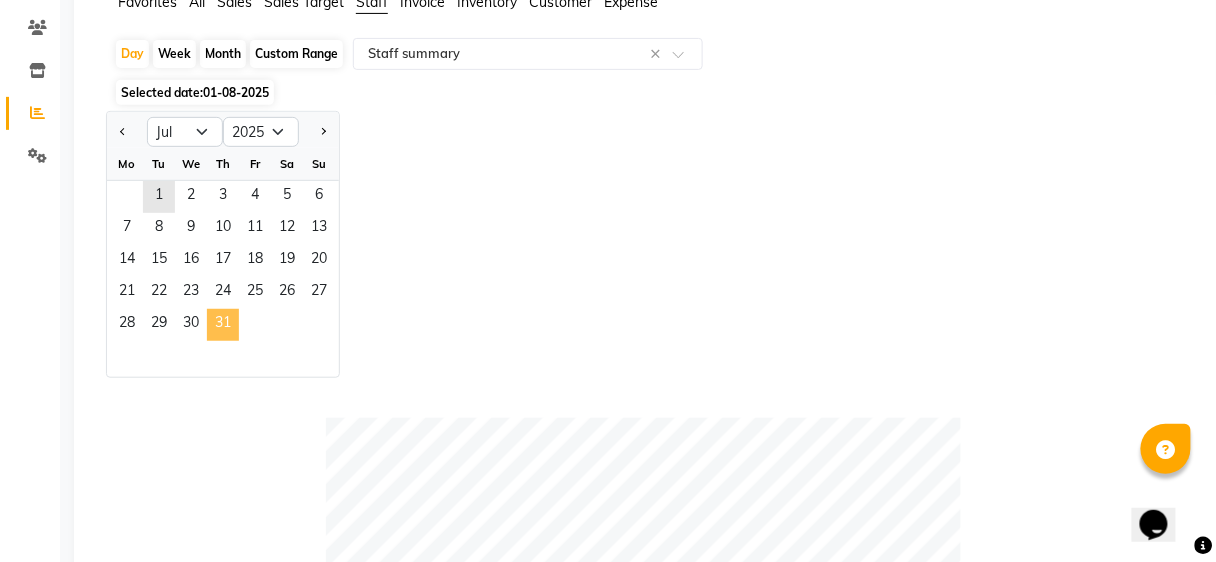 click on "31" 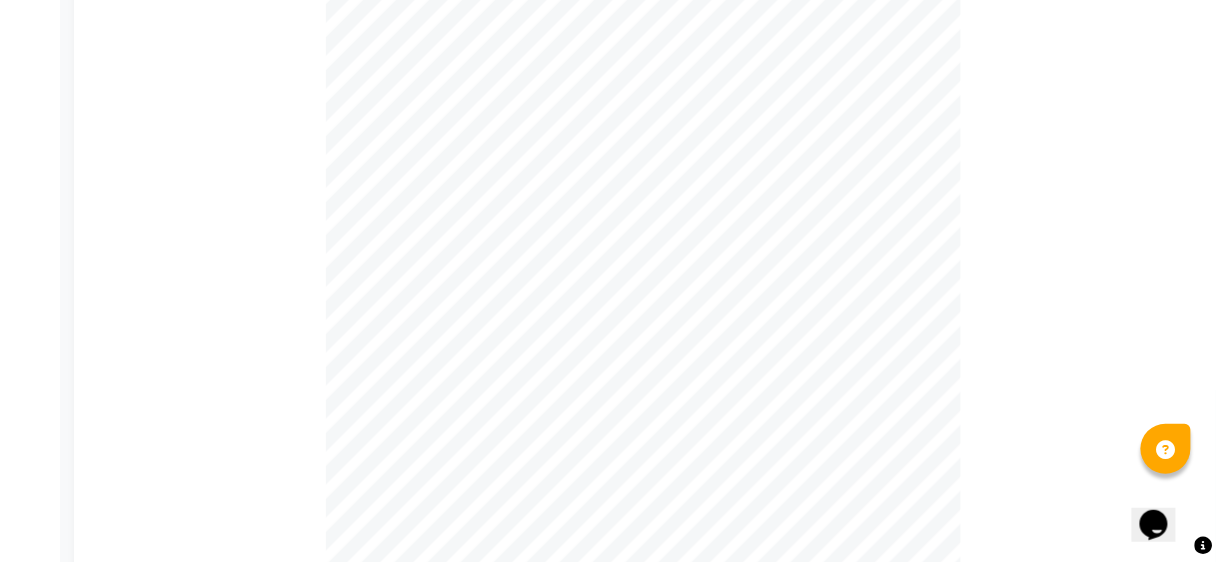 scroll, scrollTop: 53, scrollLeft: 0, axis: vertical 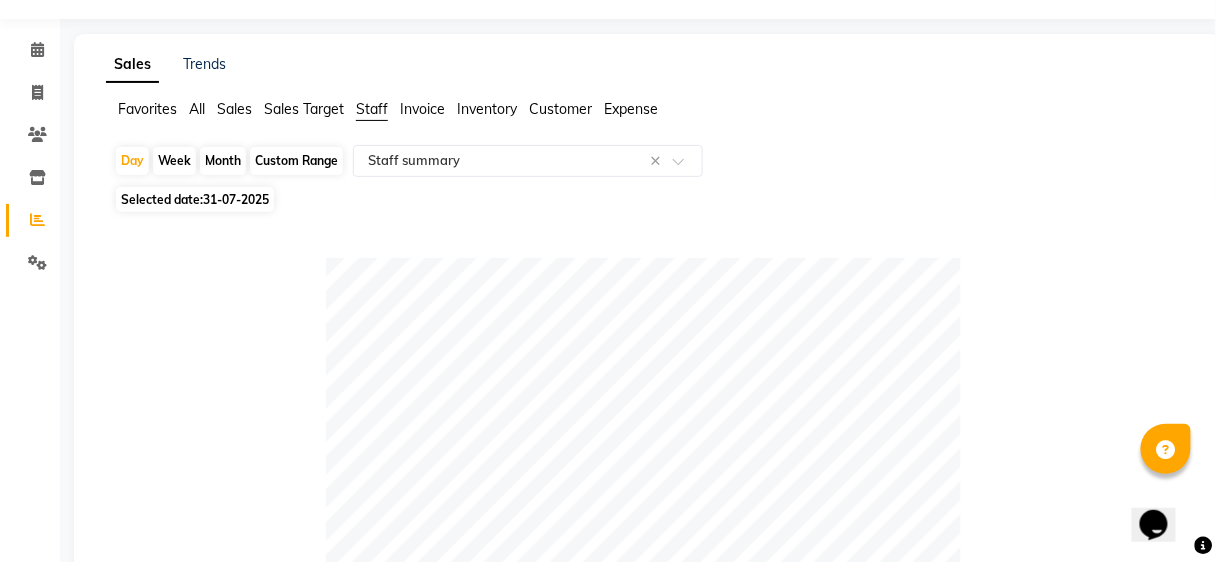 click on "Selected date:  31-07-2025" 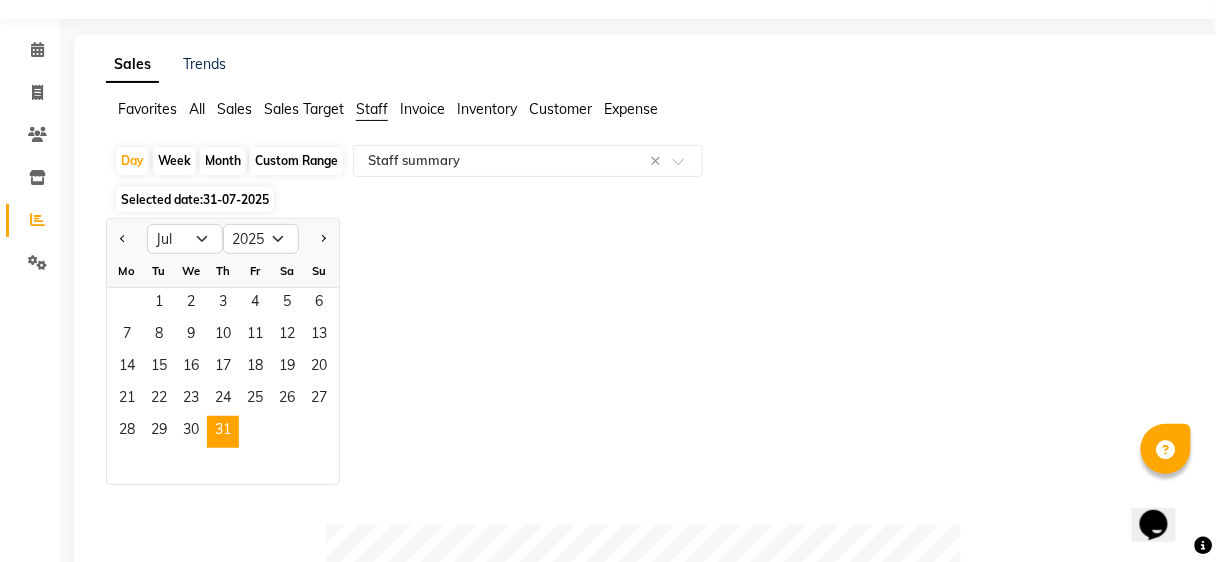click on "Month" 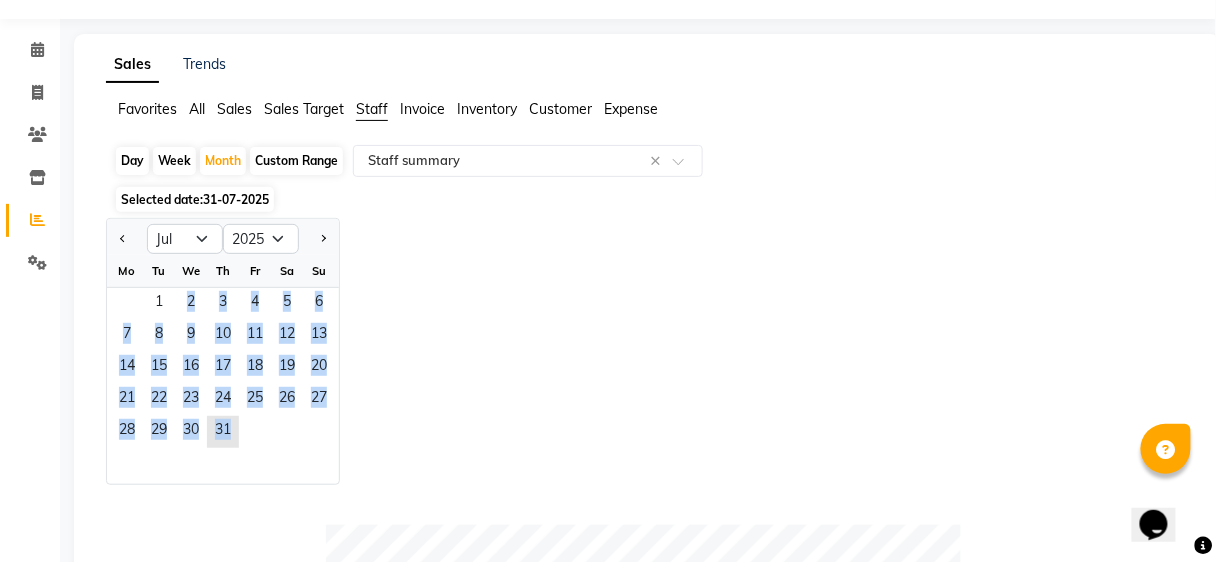 drag, startPoint x: 153, startPoint y: 308, endPoint x: 317, endPoint y: 445, distance: 213.69371 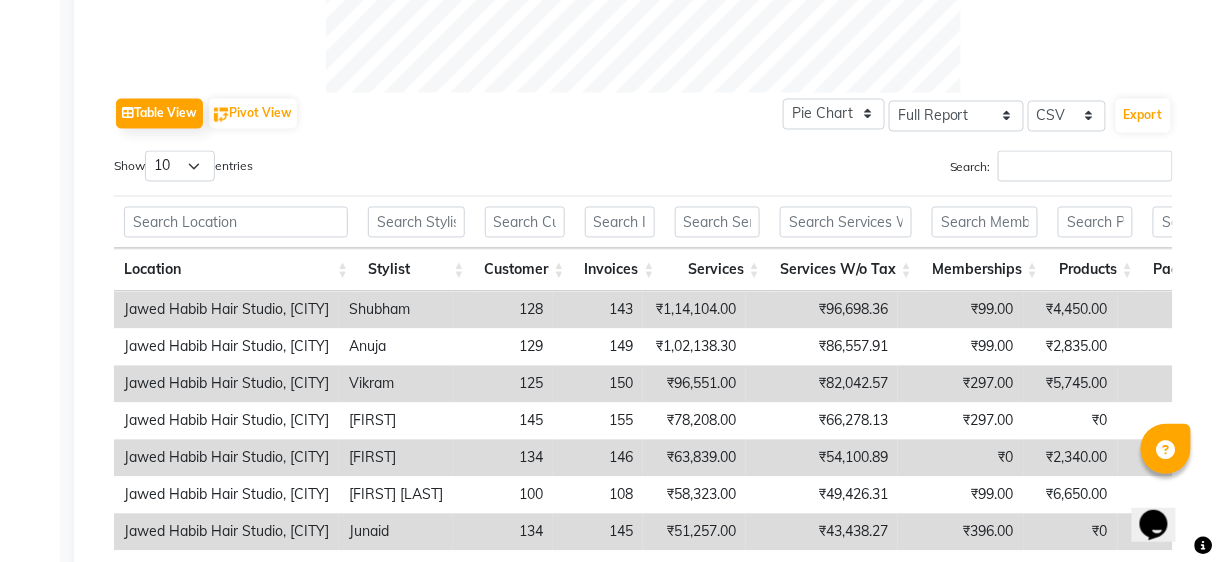 scroll, scrollTop: 1093, scrollLeft: 0, axis: vertical 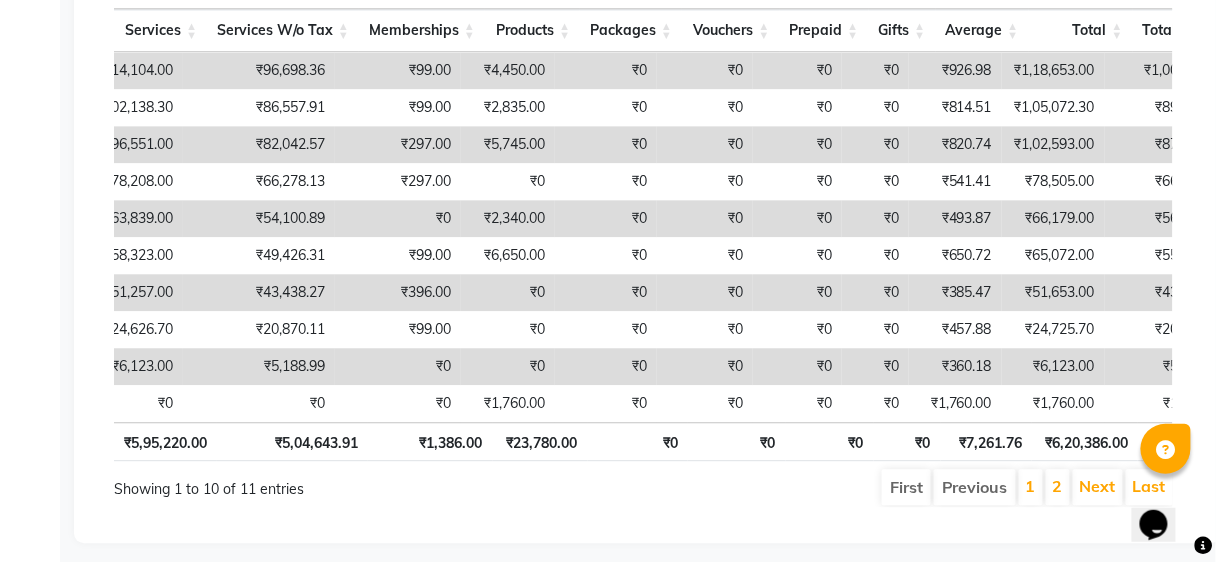 drag, startPoint x: 819, startPoint y: 419, endPoint x: 846, endPoint y: 420, distance: 27.018513 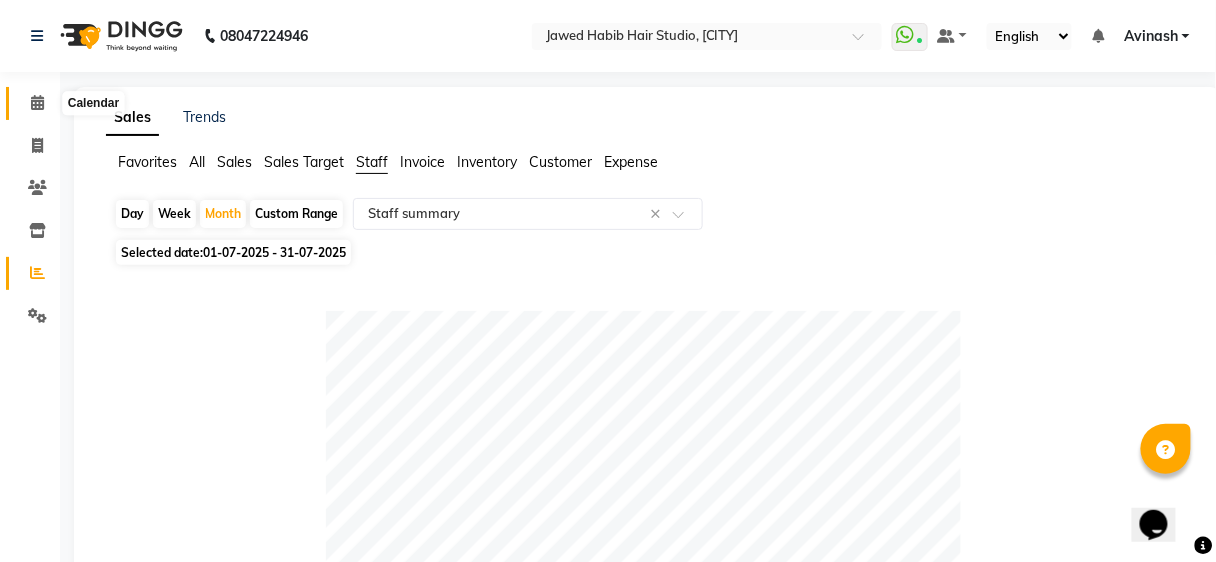 click 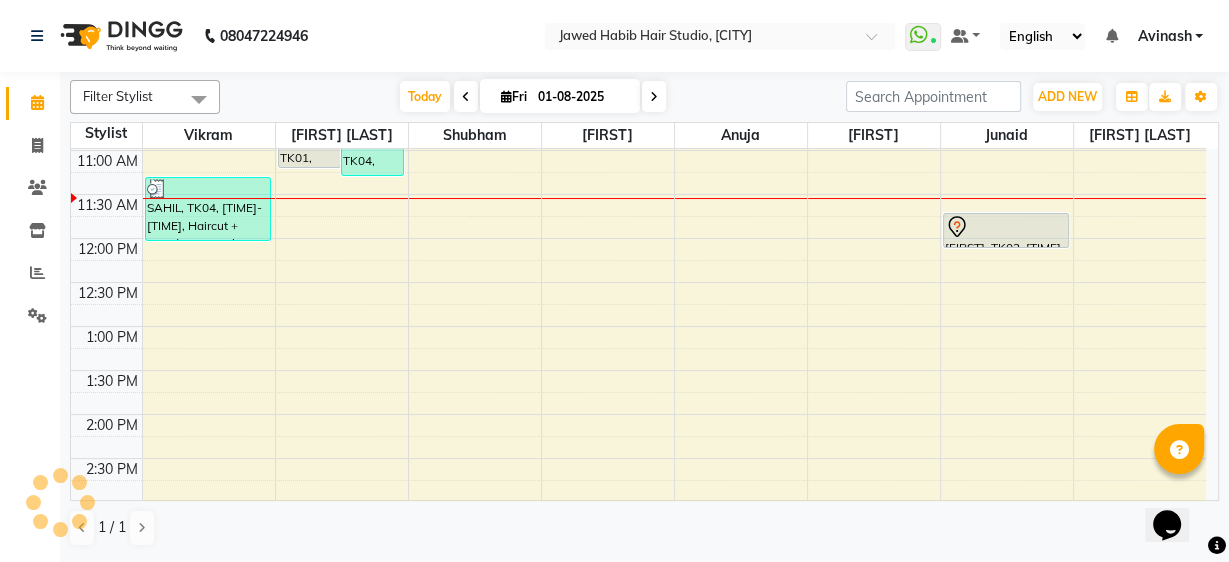 click on "Avinash" at bounding box center (1164, 36) 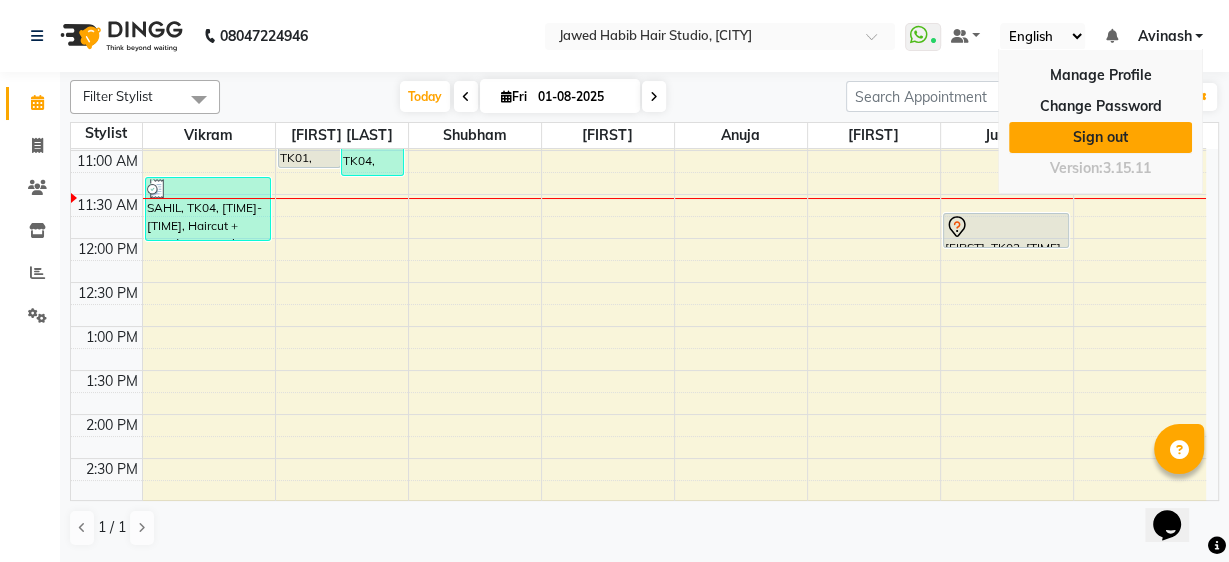 click on "Sign out" at bounding box center (1100, 137) 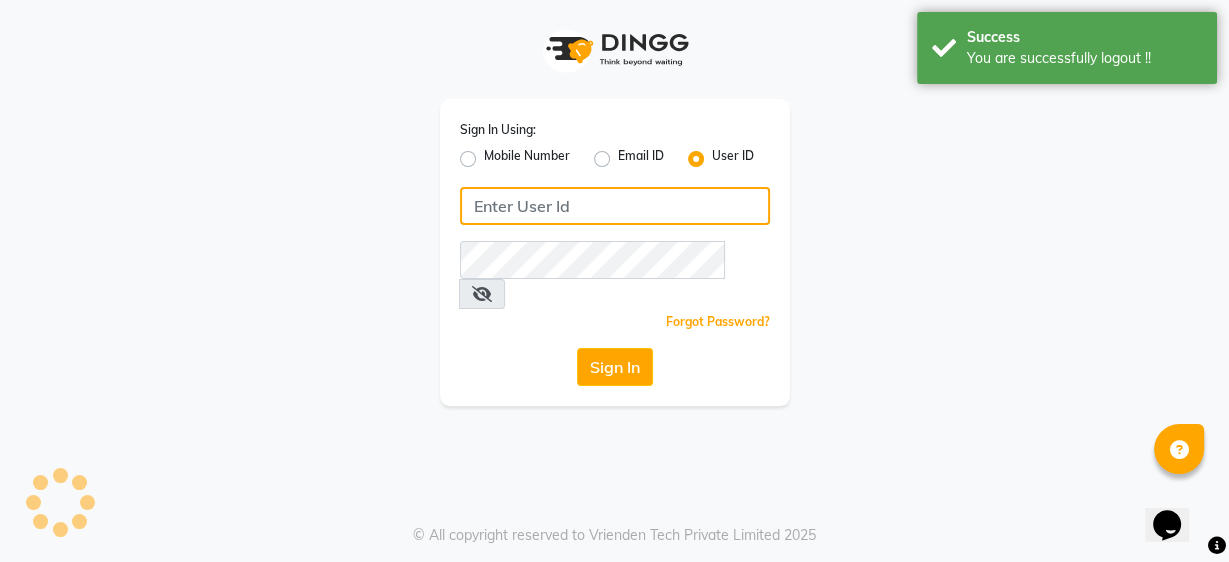 type on "[PHONE]" 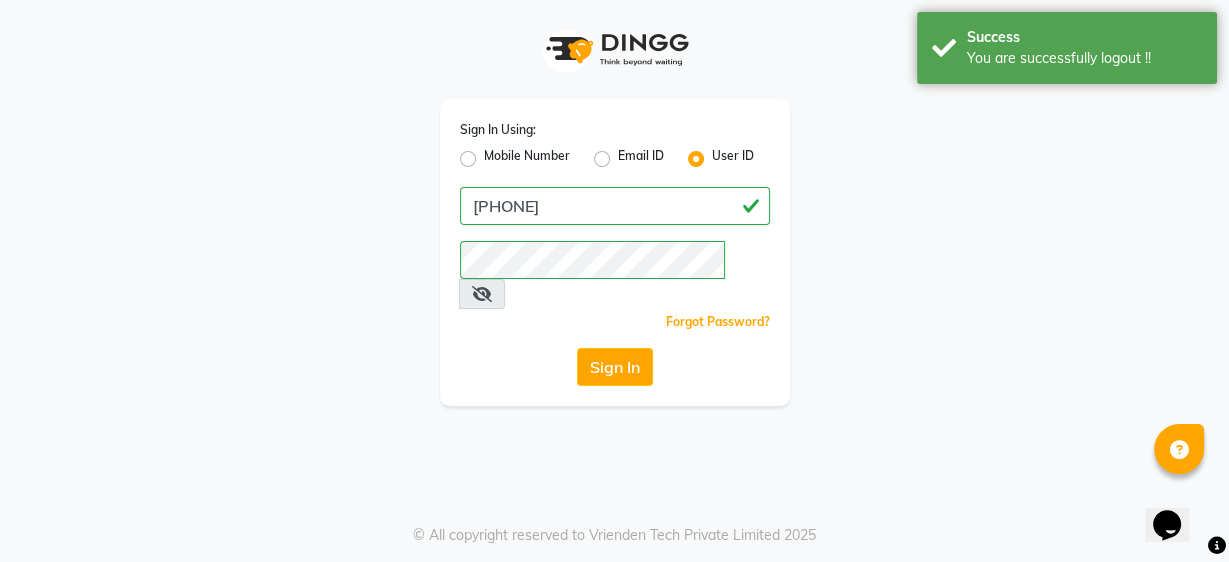 click on "Mobile Number" 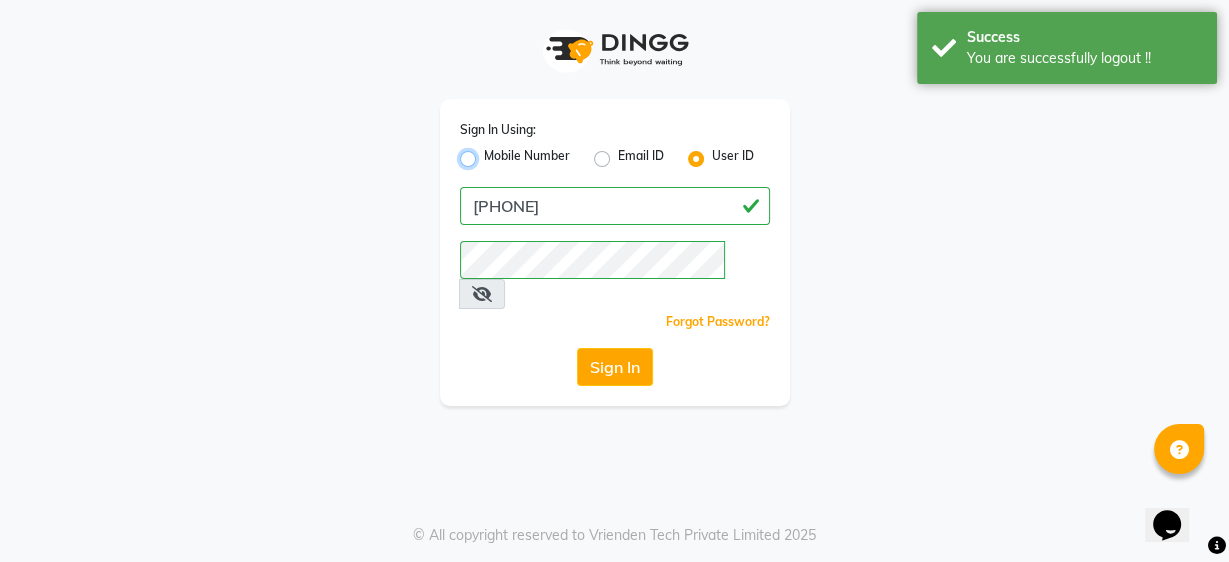 click on "Mobile Number" at bounding box center (490, 153) 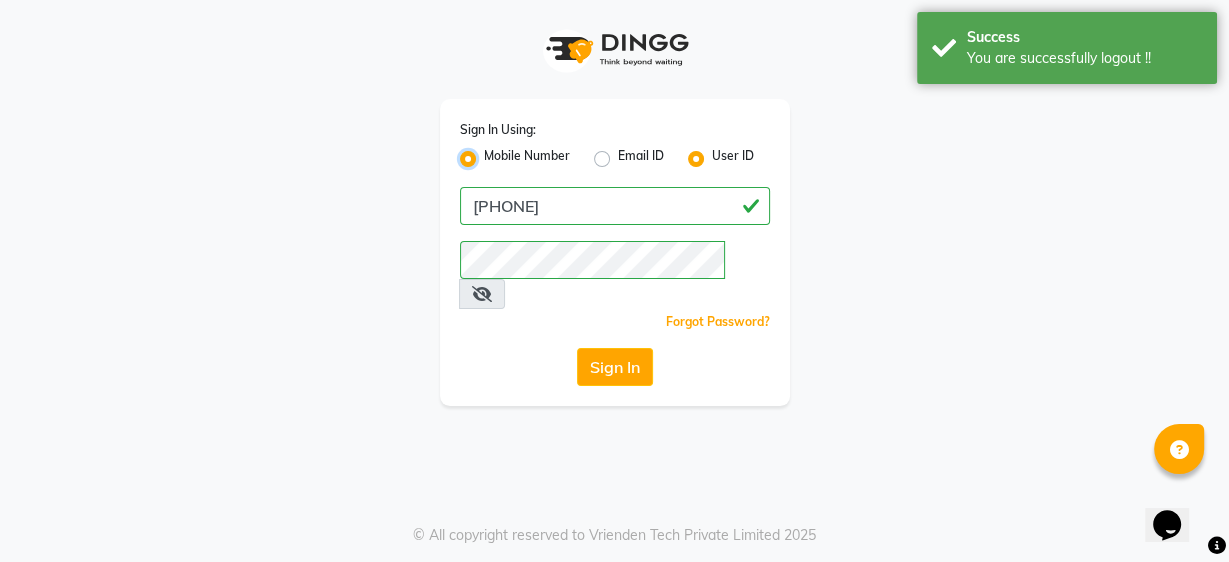 radio on "false" 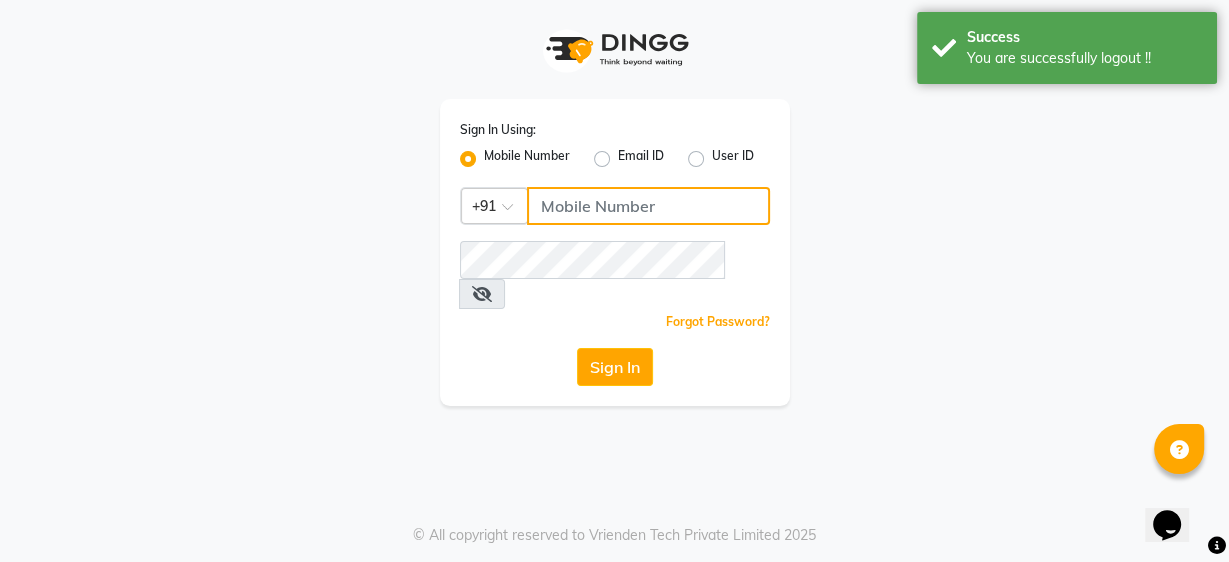click 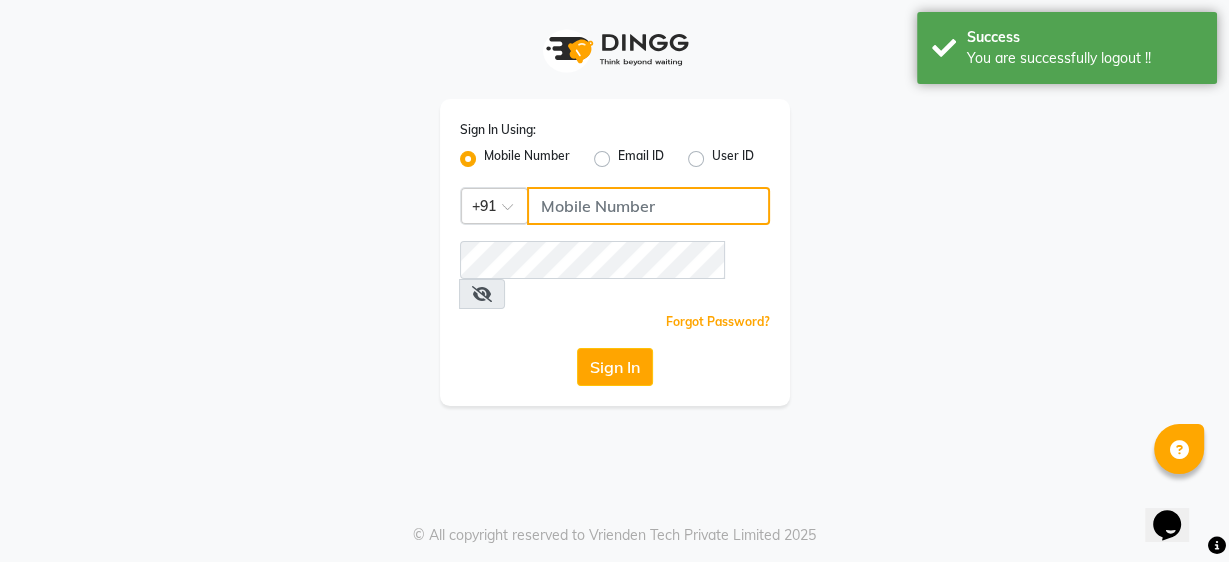 type on "9860439414" 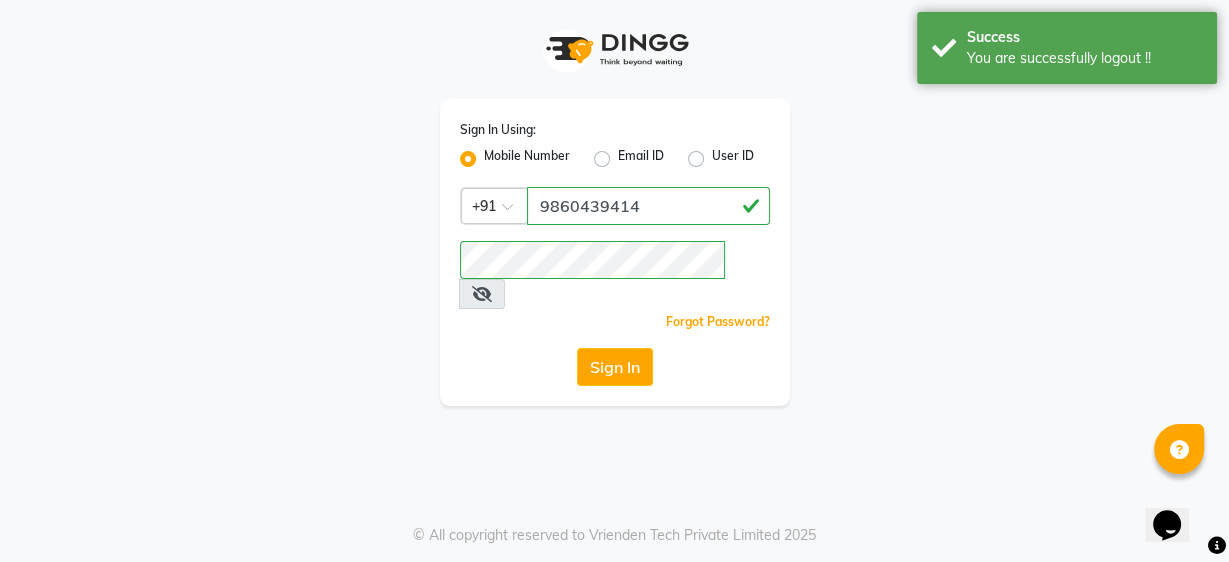 click on "Sign In" 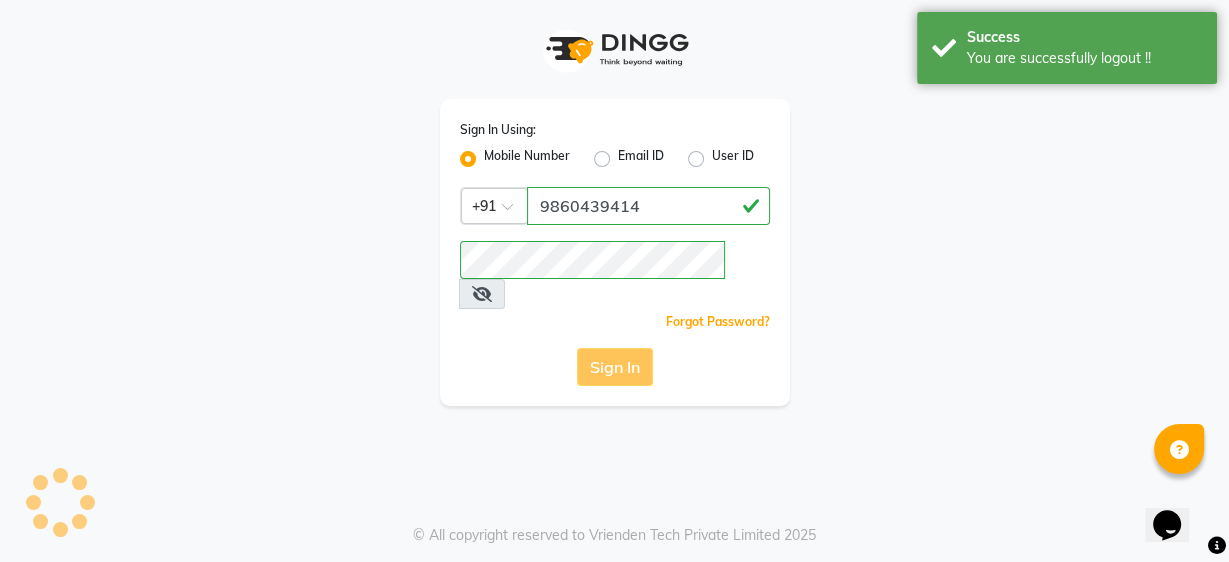 click on "Sign In" 